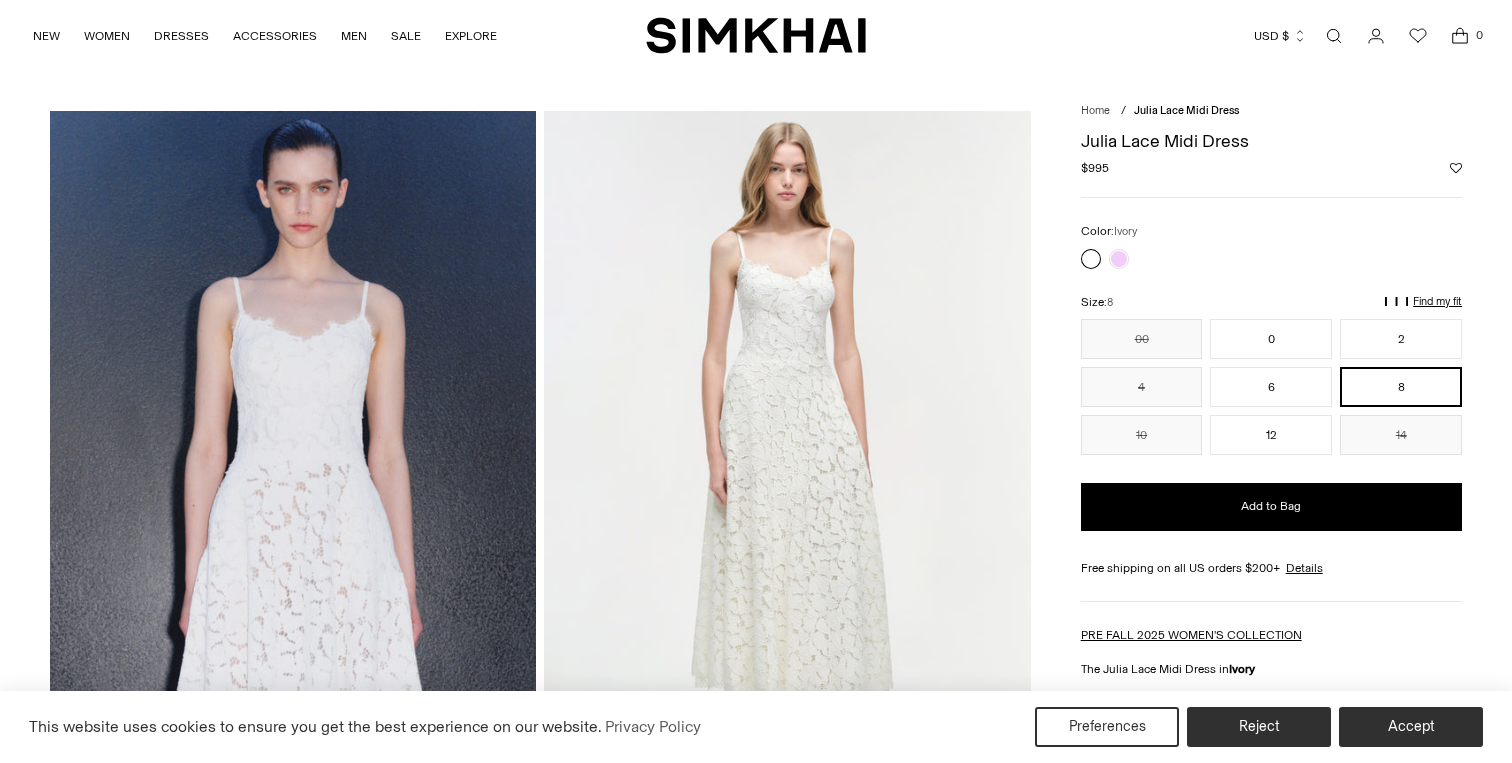 scroll, scrollTop: 0, scrollLeft: 0, axis: both 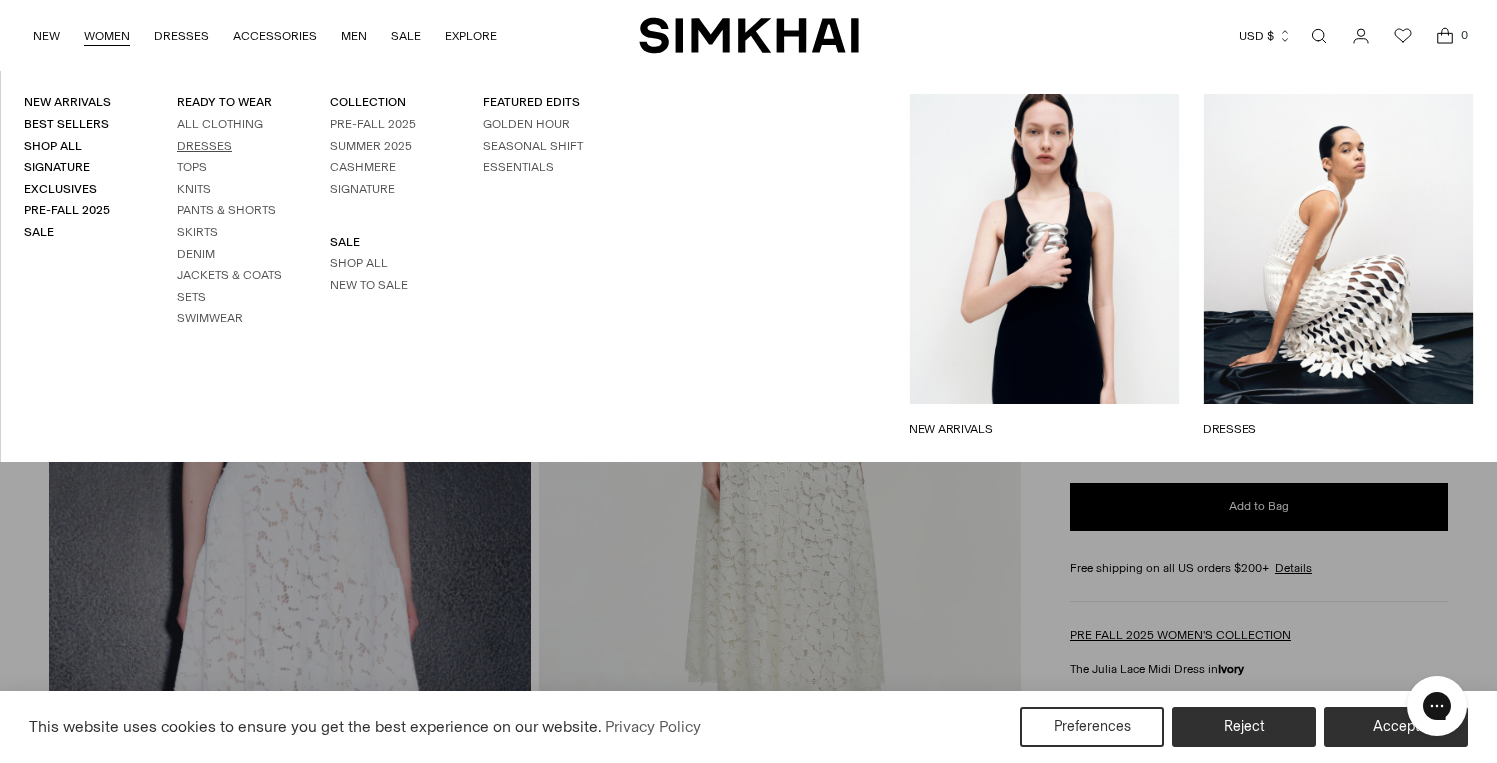 click on "Dresses" at bounding box center (204, 146) 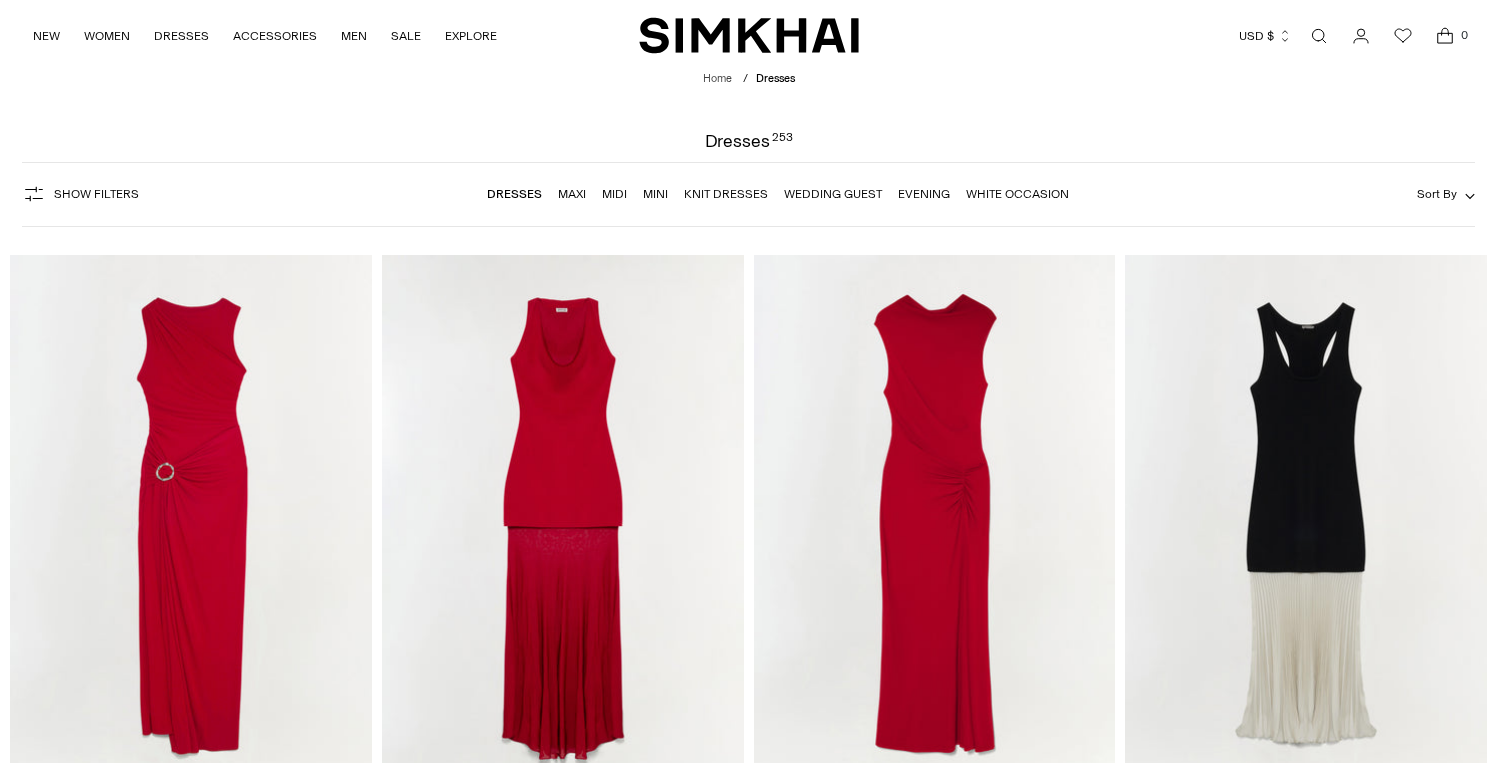 scroll, scrollTop: 0, scrollLeft: 0, axis: both 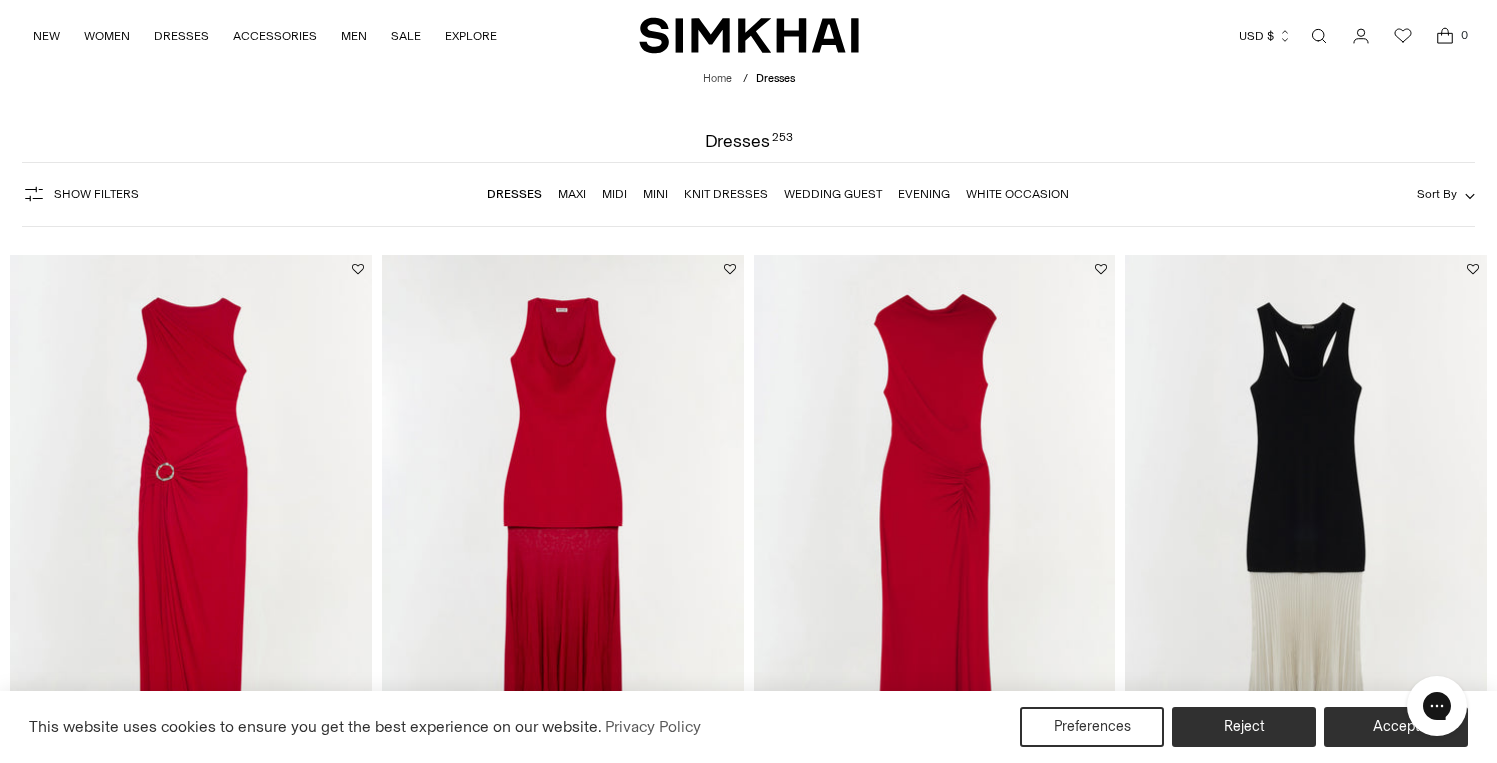 click on "White Occasion" at bounding box center (1017, 194) 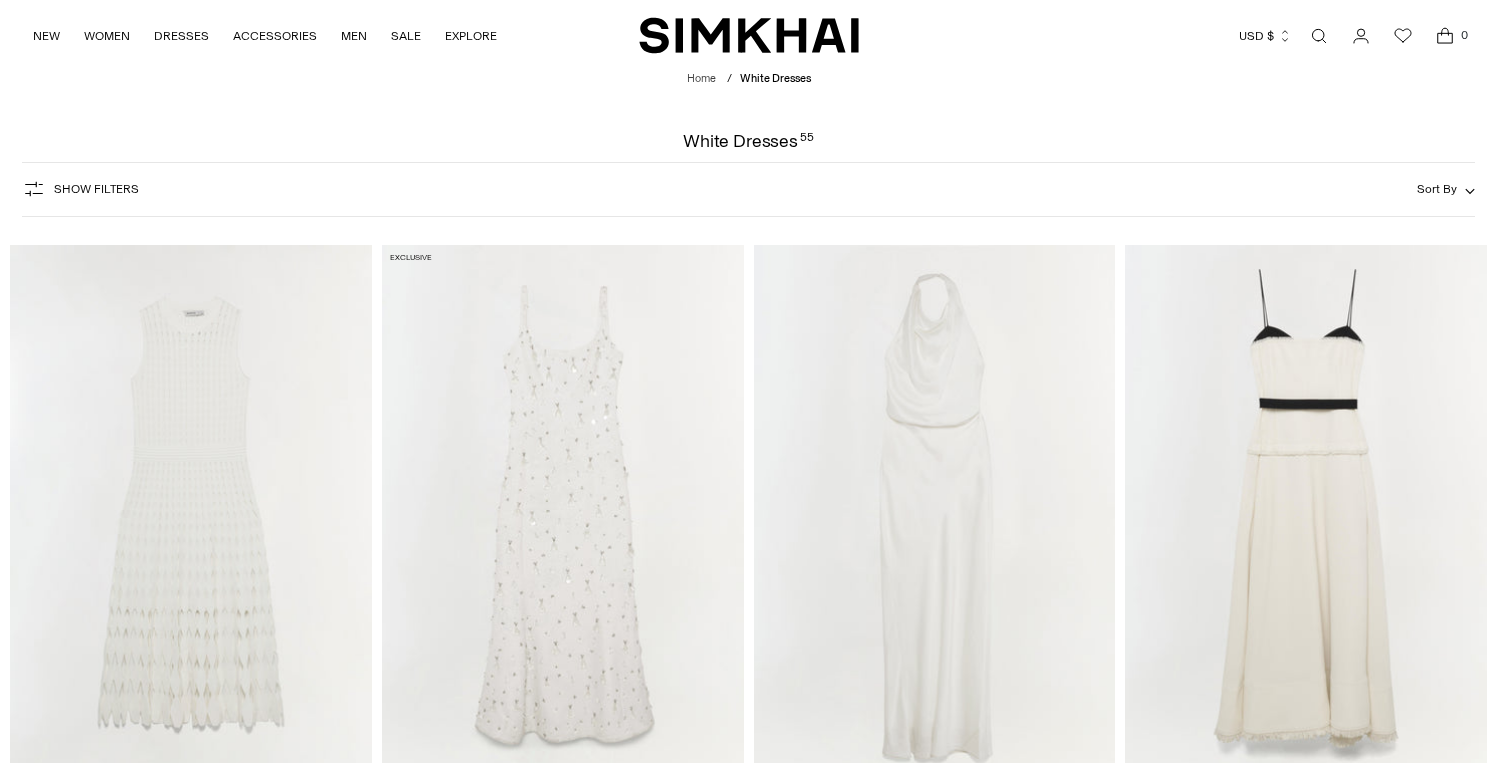 scroll, scrollTop: 0, scrollLeft: 0, axis: both 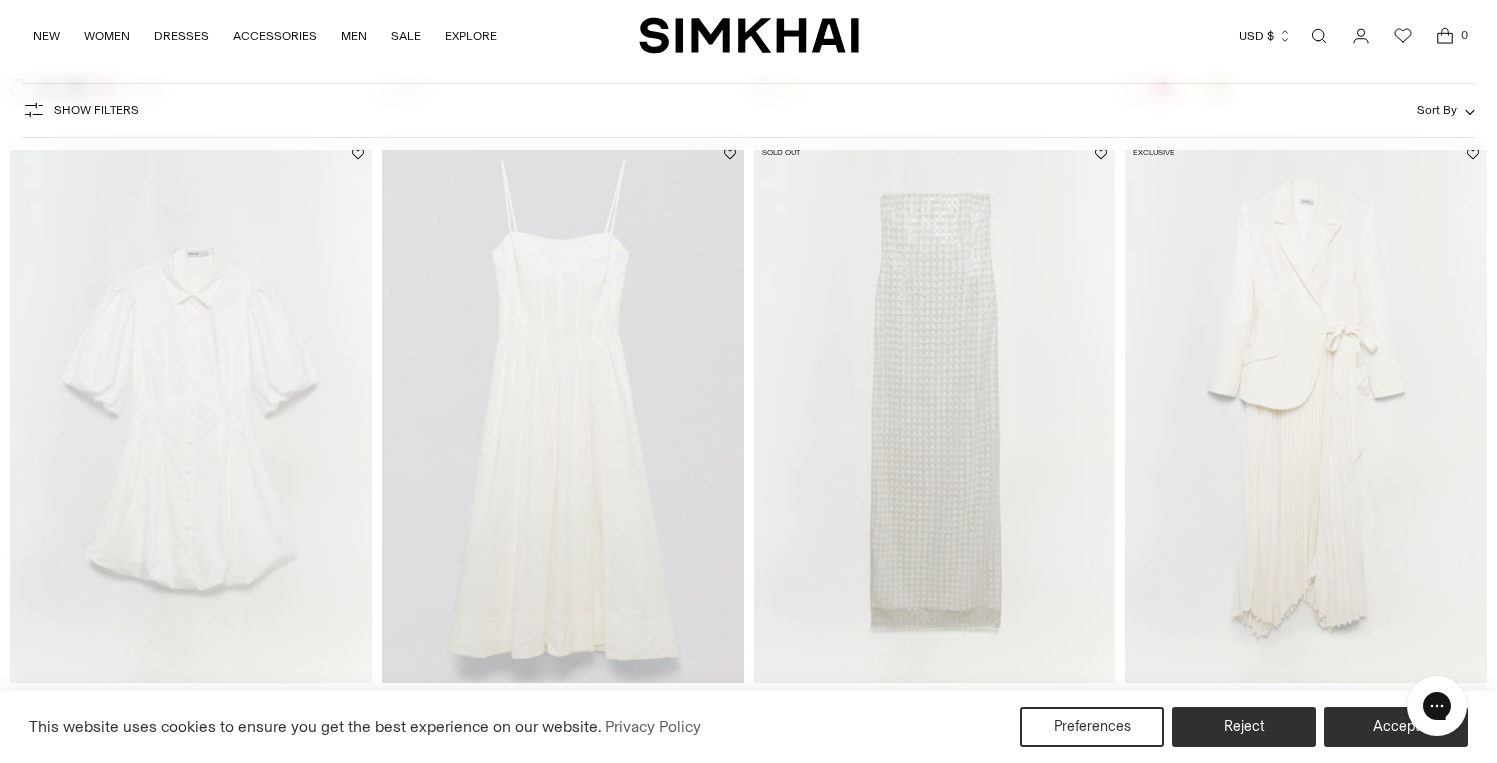 click at bounding box center (0, 0) 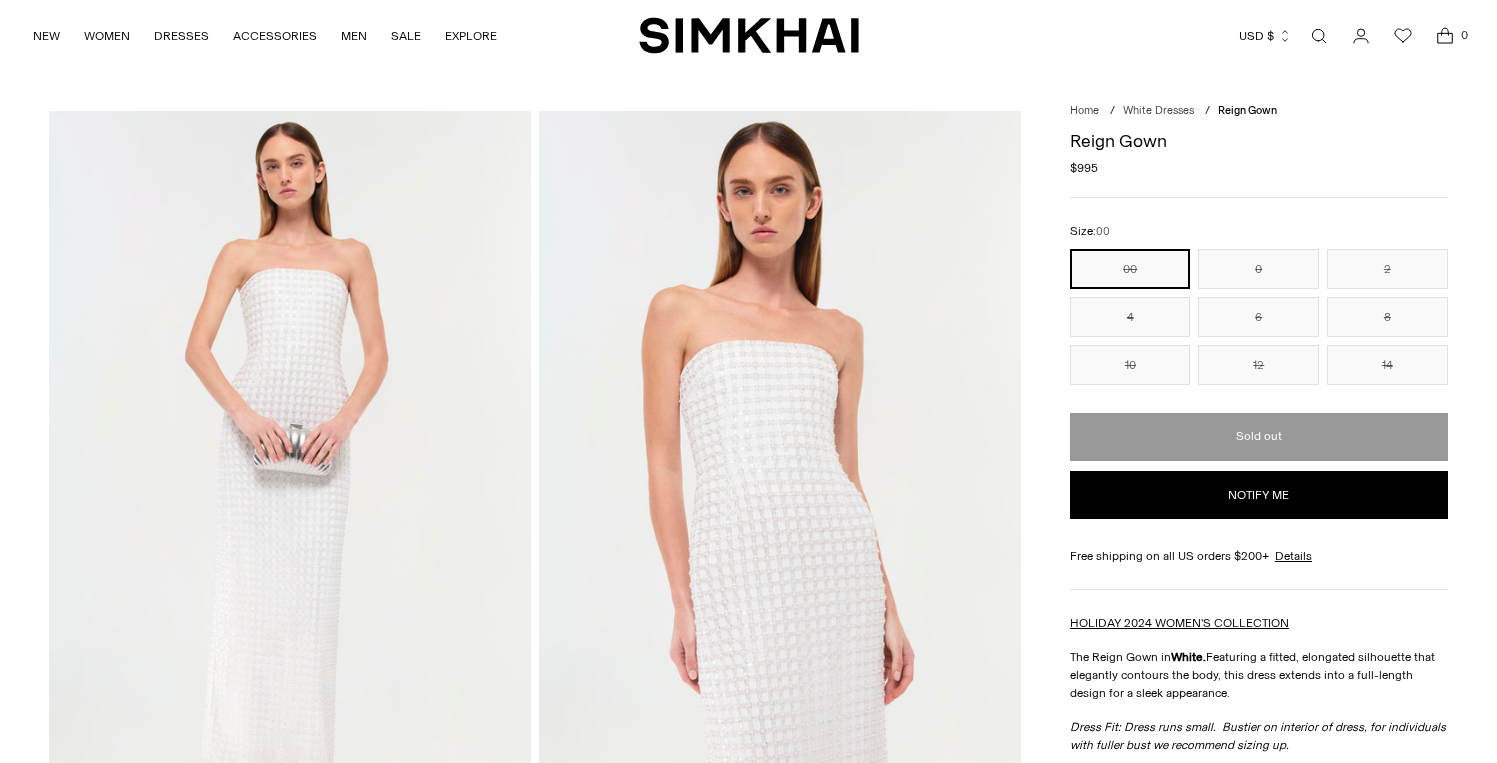 scroll, scrollTop: 0, scrollLeft: 0, axis: both 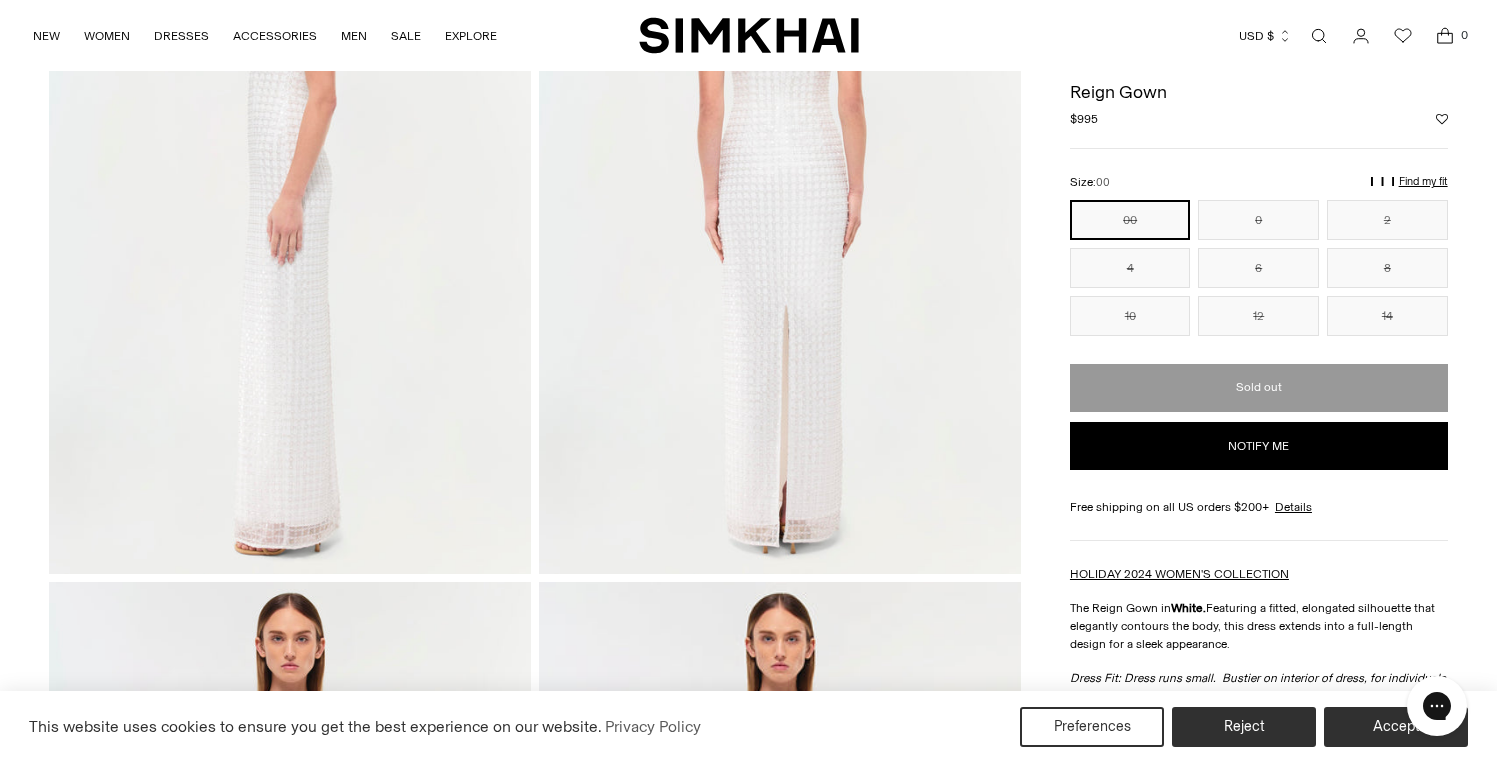 click at bounding box center (780, 213) 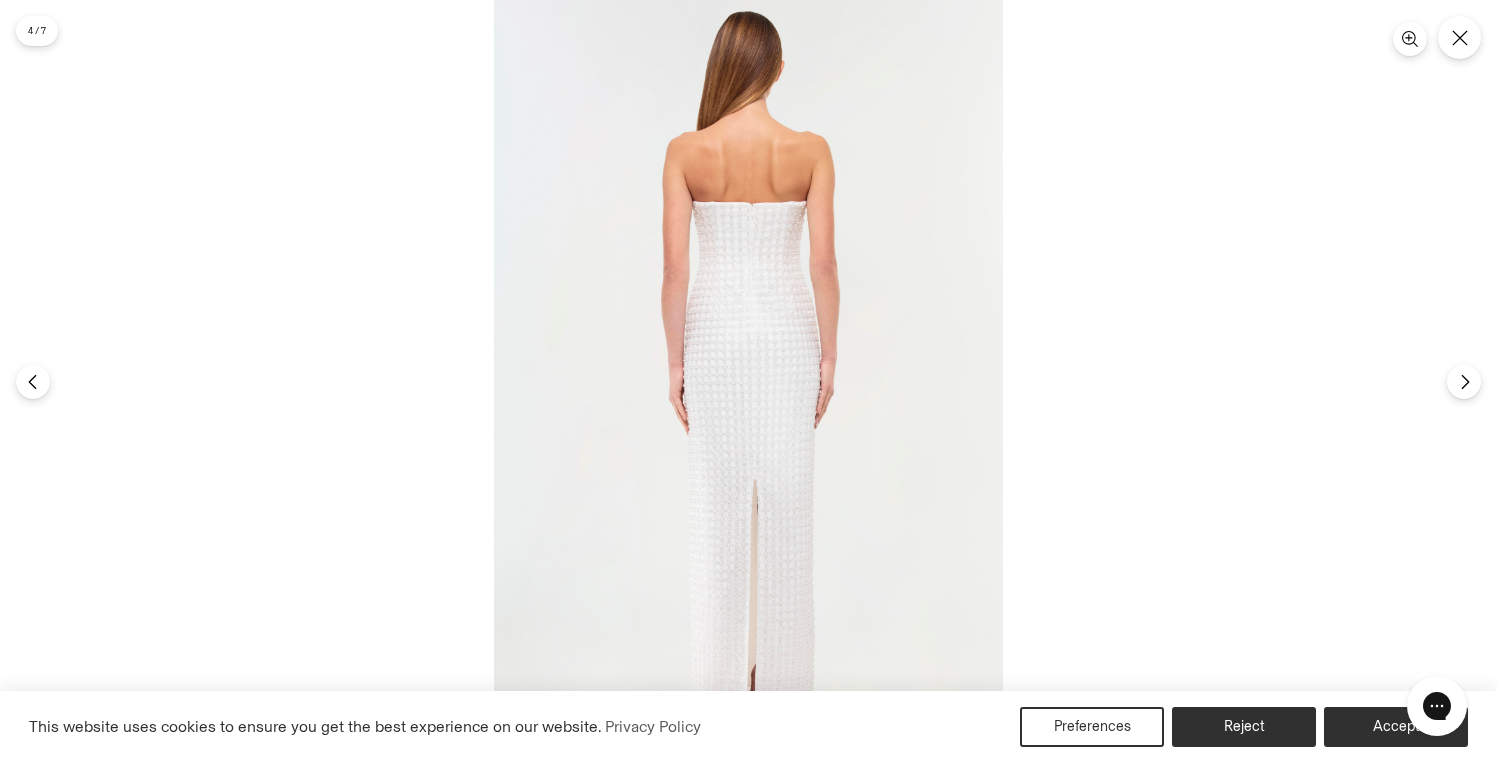 click at bounding box center [748, 381] 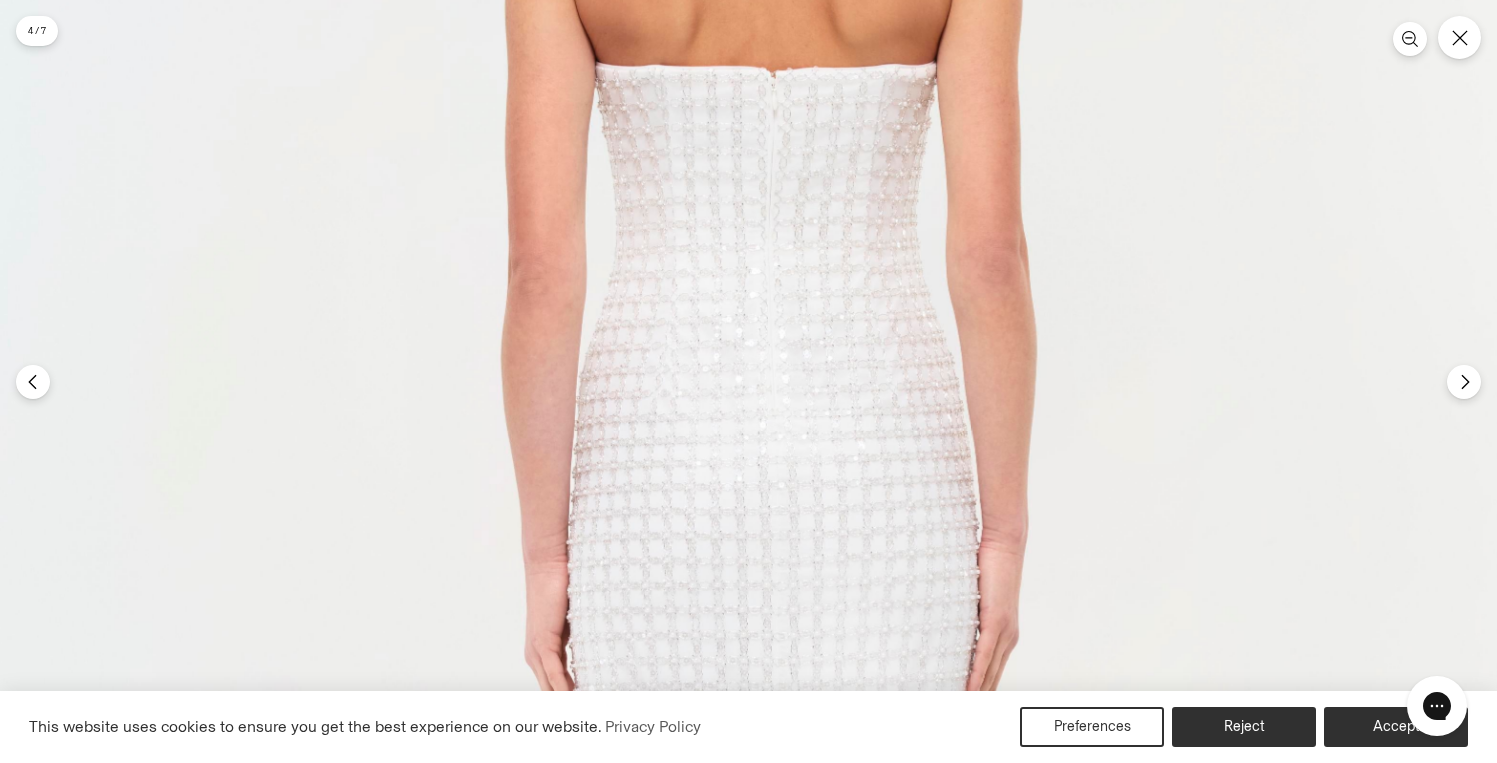click at bounding box center [763, 604] 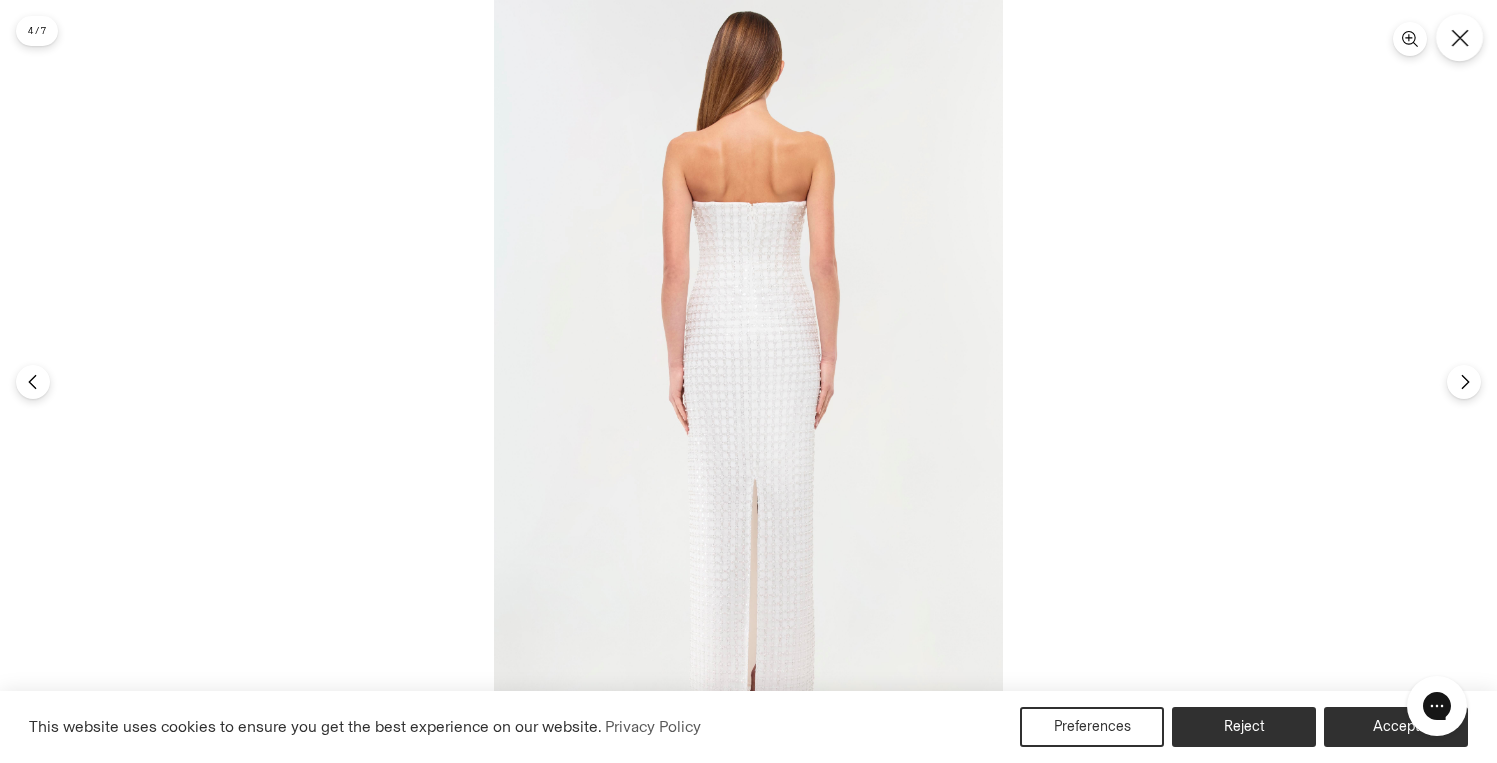click at bounding box center (1459, 37) 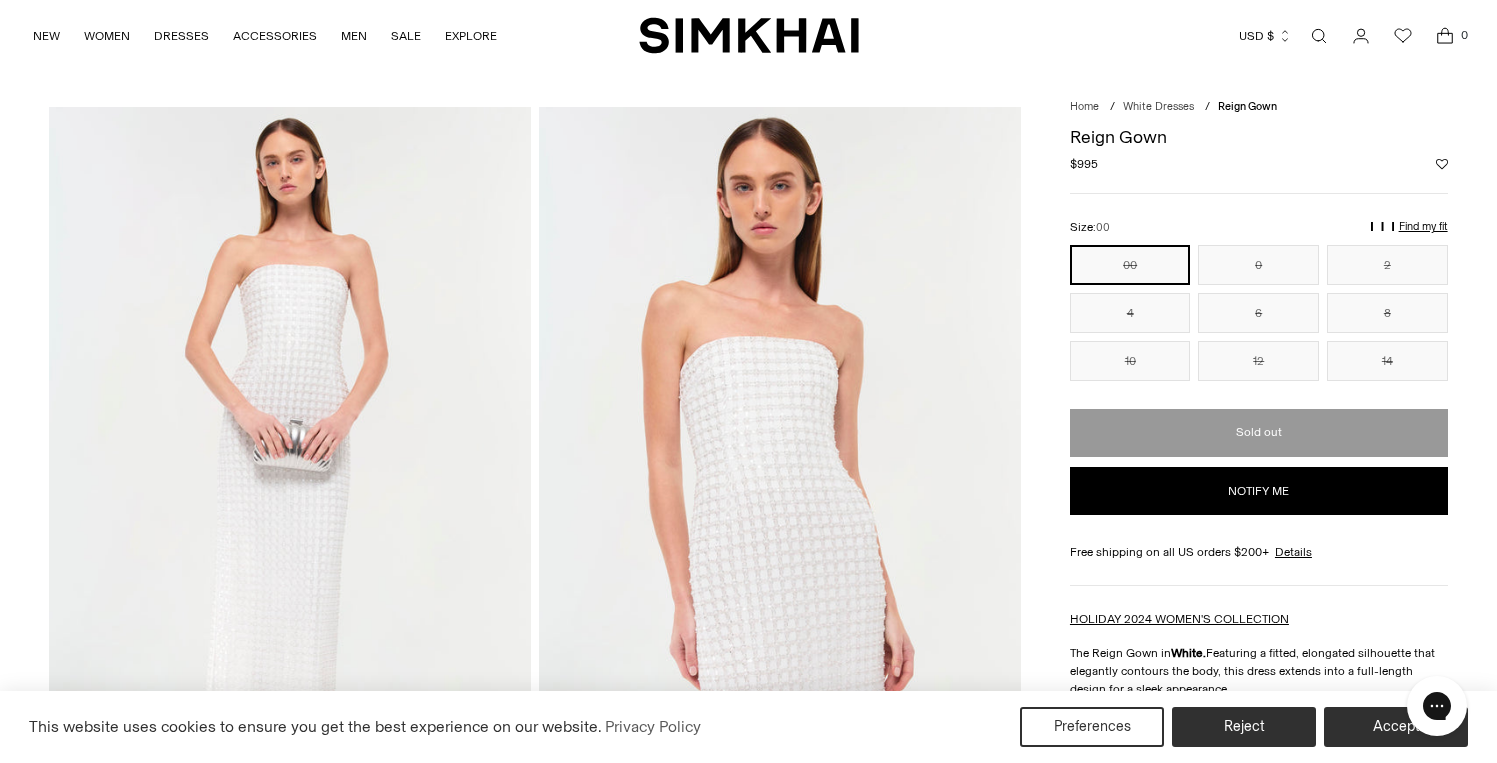 scroll, scrollTop: 0, scrollLeft: 0, axis: both 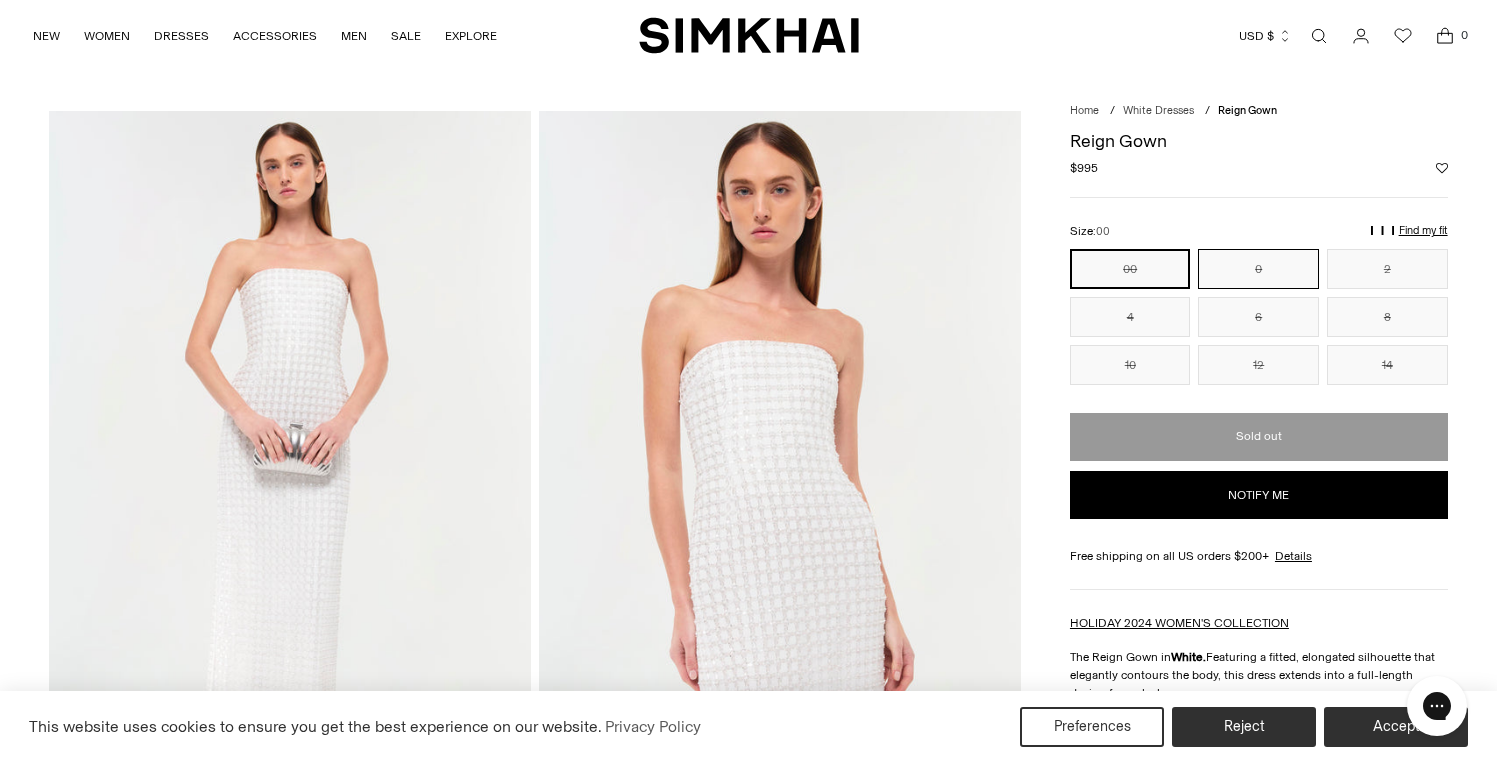 click on "0" at bounding box center [1258, 269] 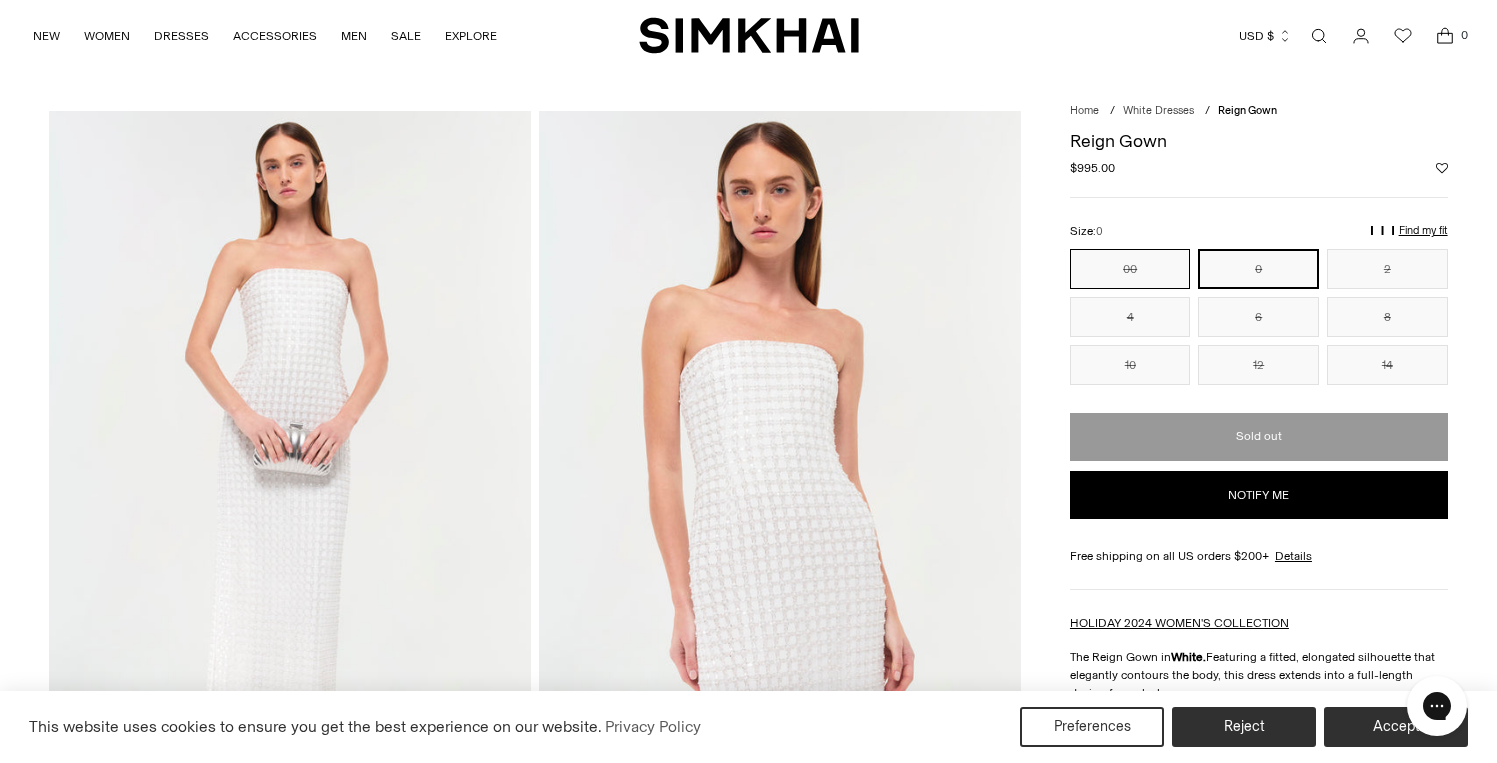 click on "00" at bounding box center (1130, 269) 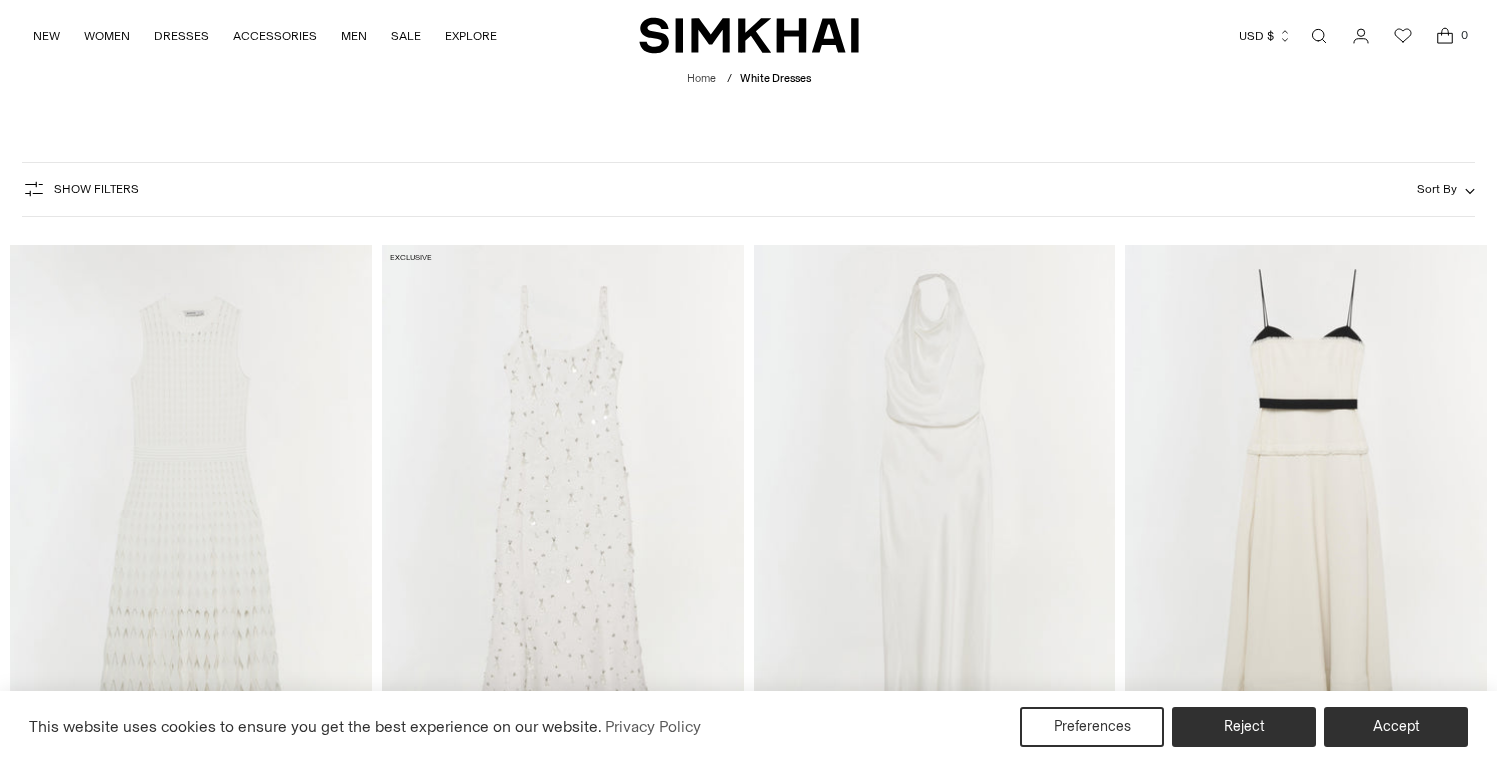 scroll, scrollTop: 3343, scrollLeft: 0, axis: vertical 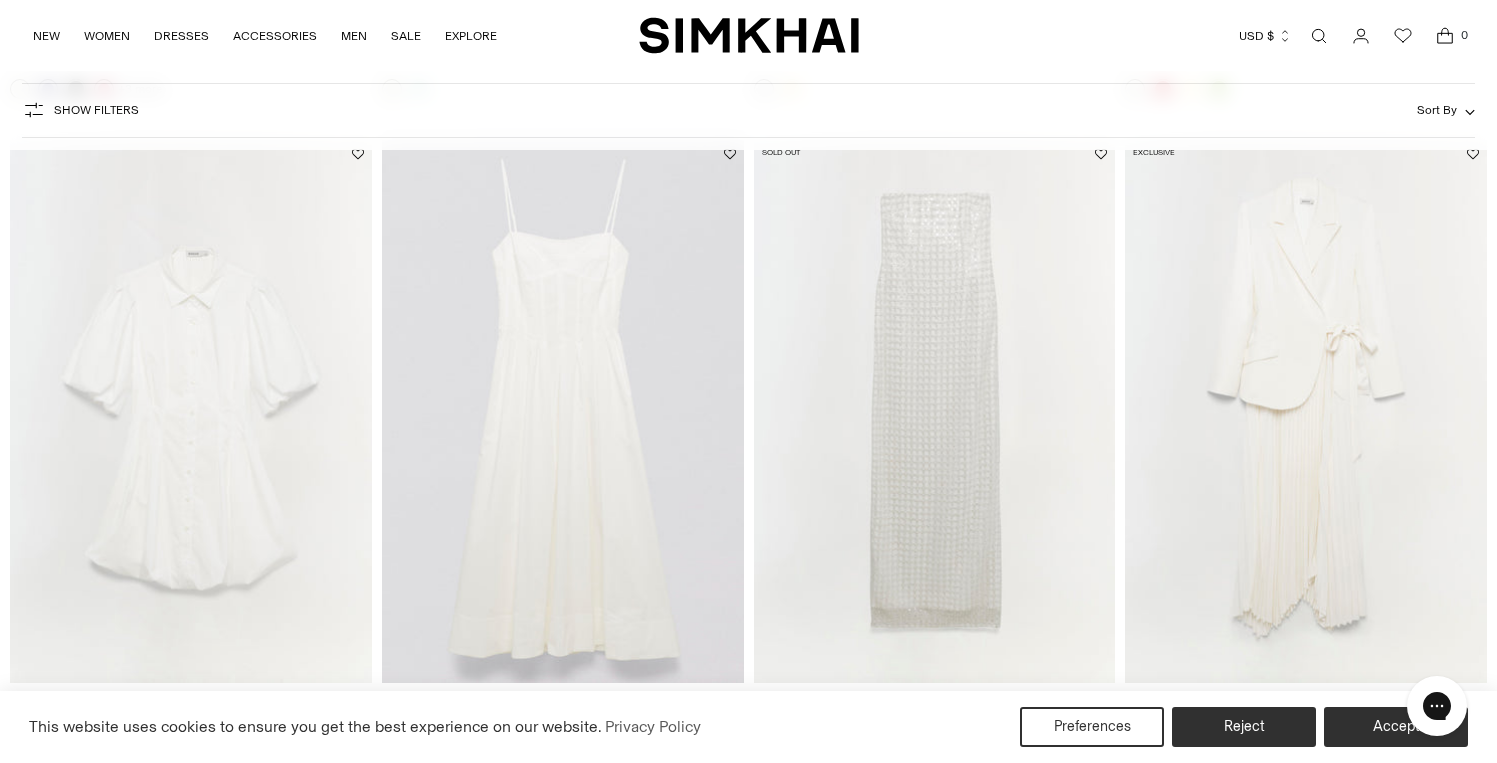 click on "Show Filters" at bounding box center (96, 110) 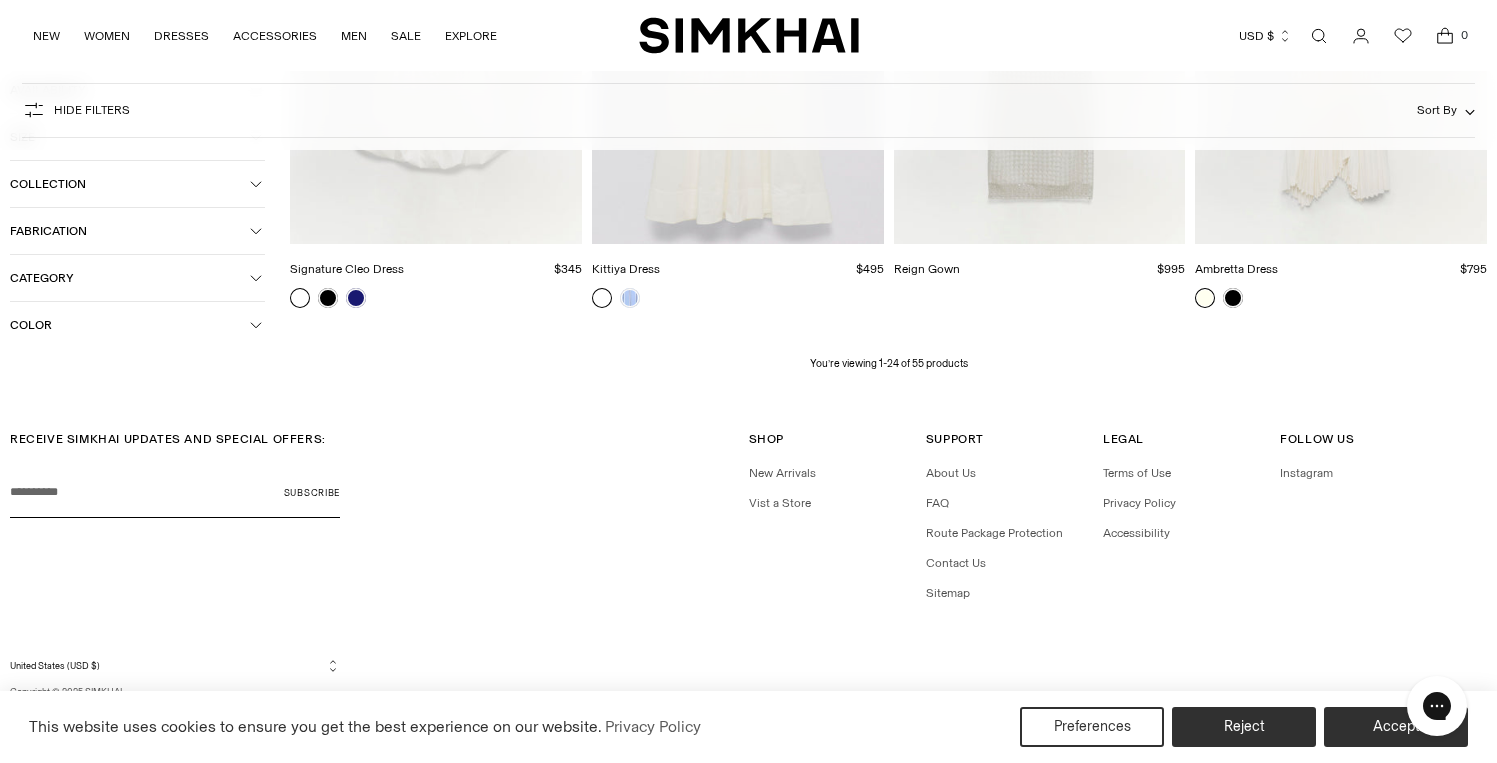 scroll, scrollTop: 3343, scrollLeft: 0, axis: vertical 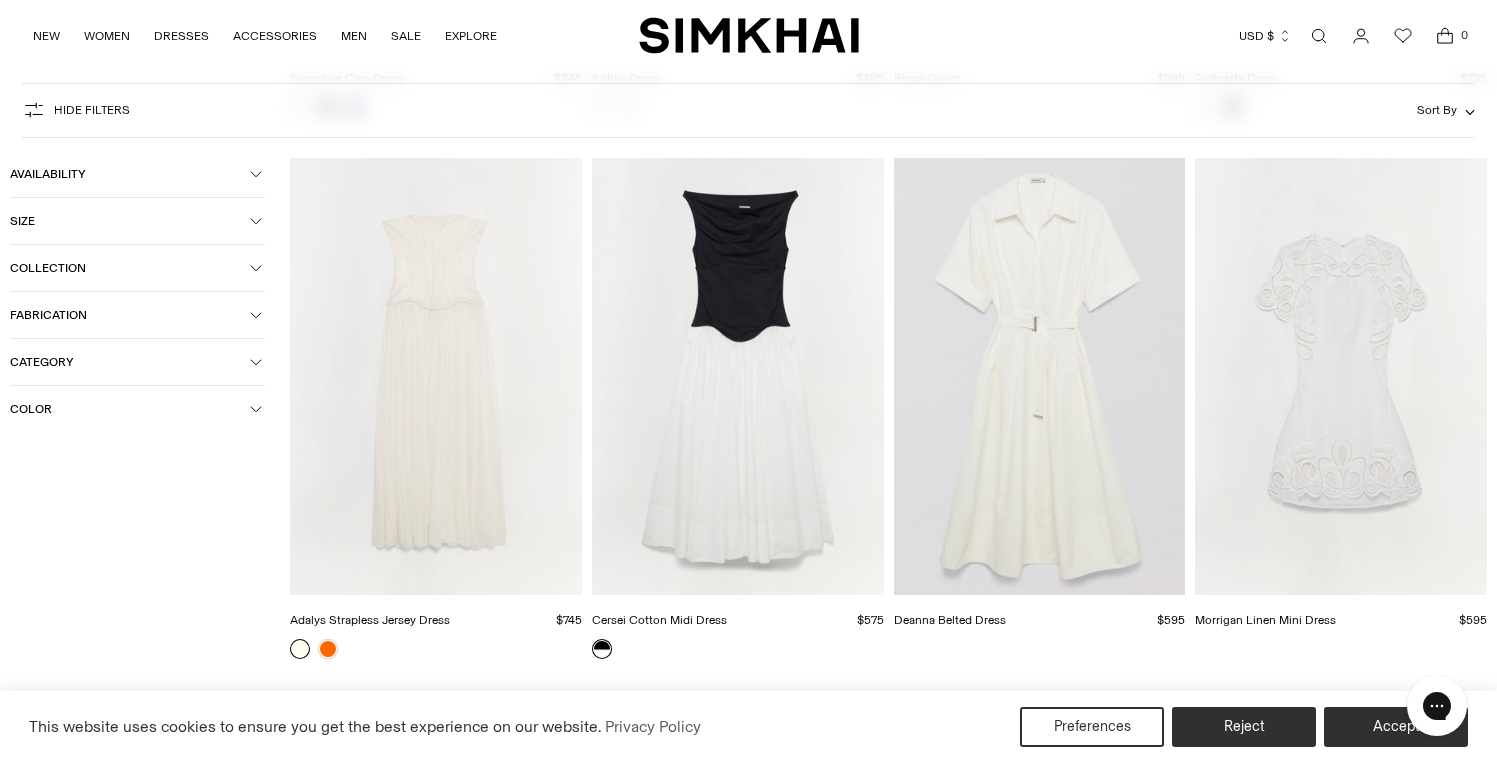 click on "Size" at bounding box center (130, 221) 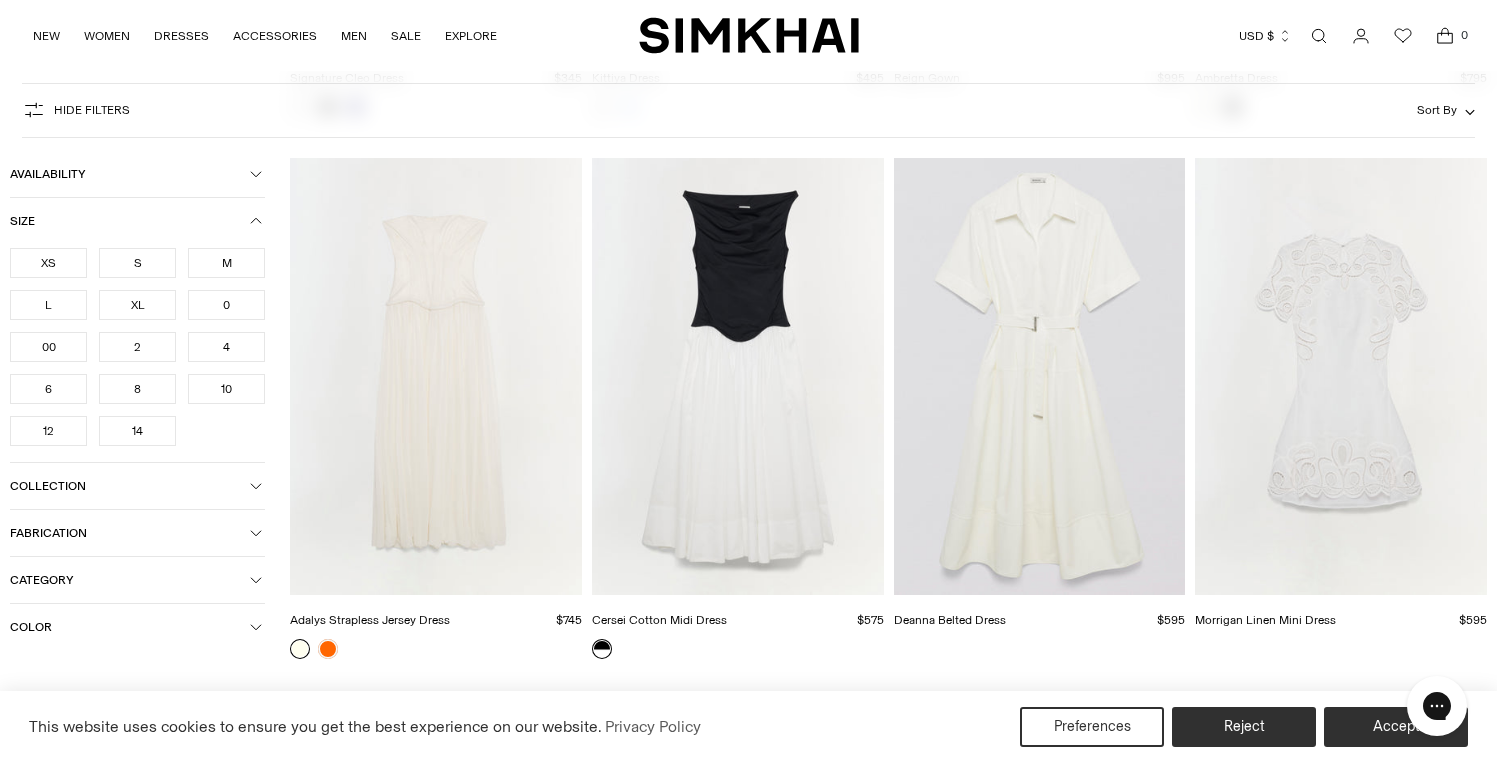 click on "00" at bounding box center [48, 347] 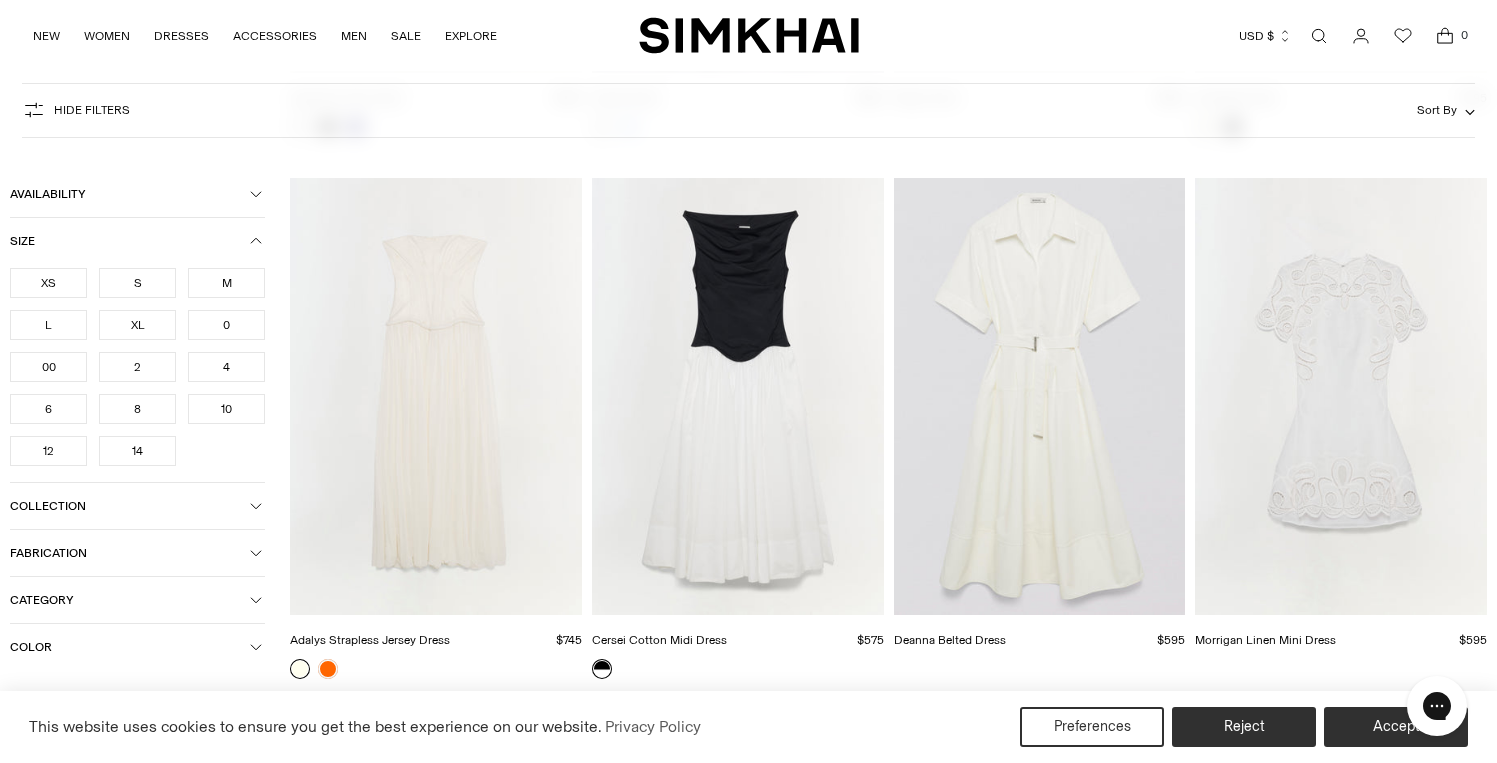 scroll, scrollTop: 3363, scrollLeft: 0, axis: vertical 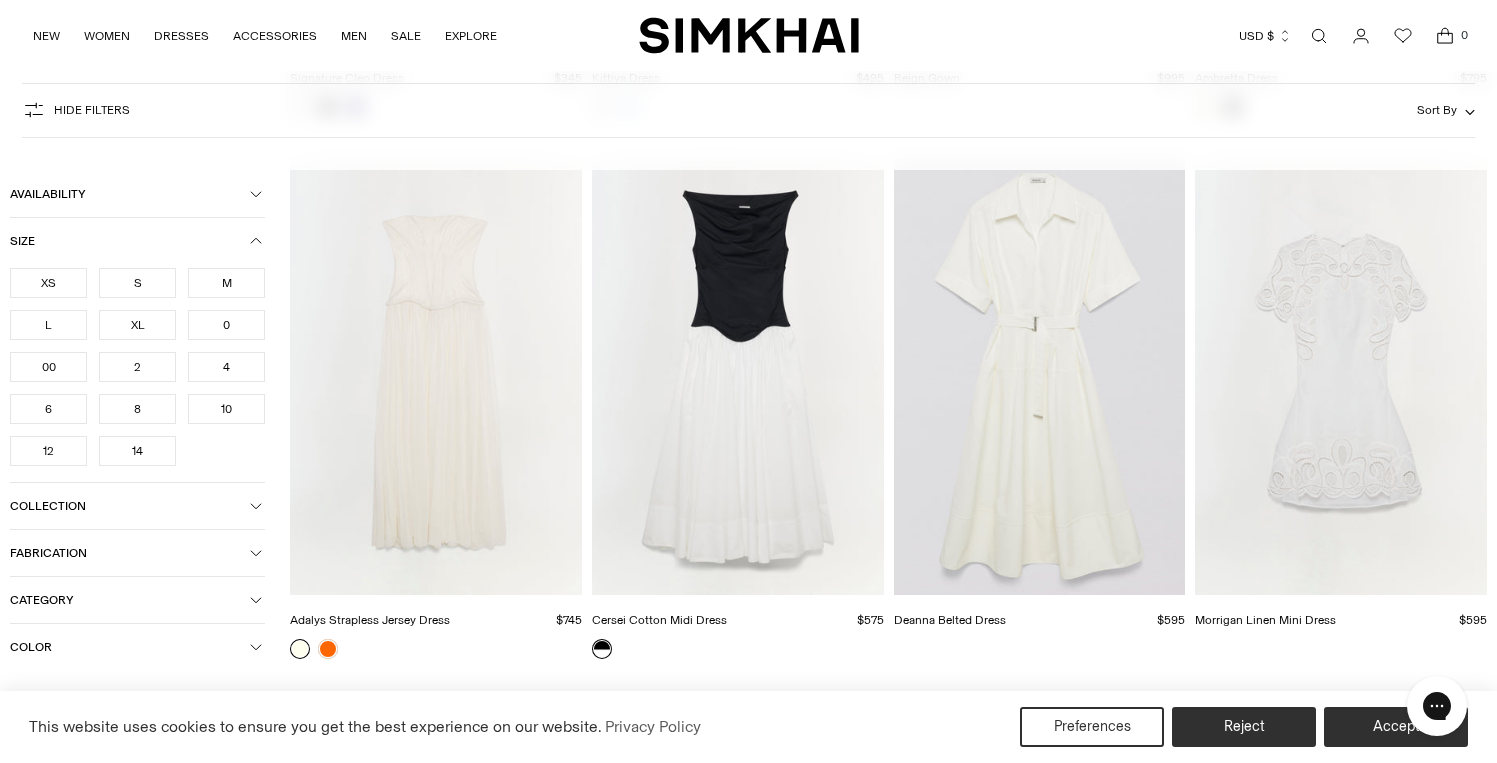 click on "Size" at bounding box center [130, 241] 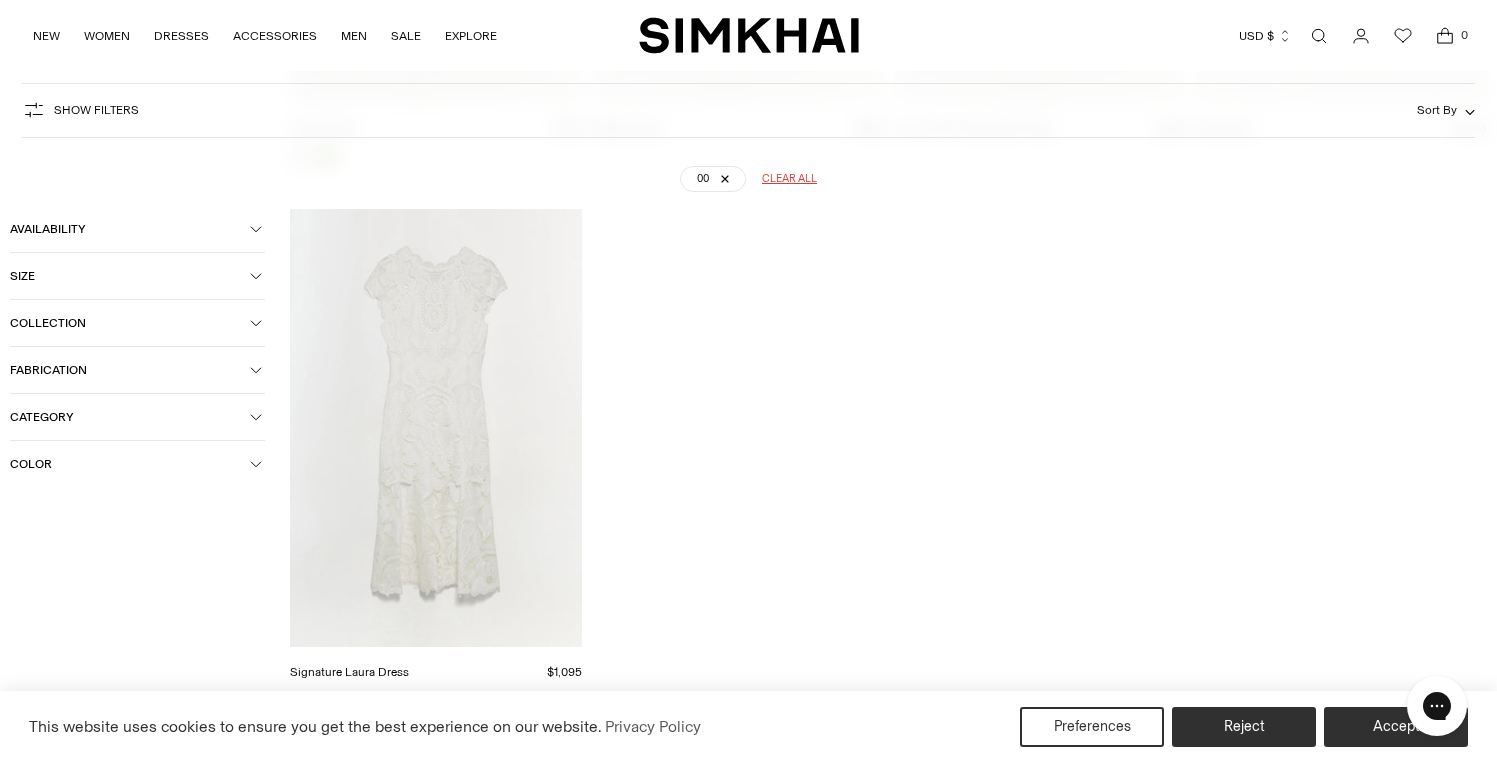 scroll, scrollTop: 5493, scrollLeft: 0, axis: vertical 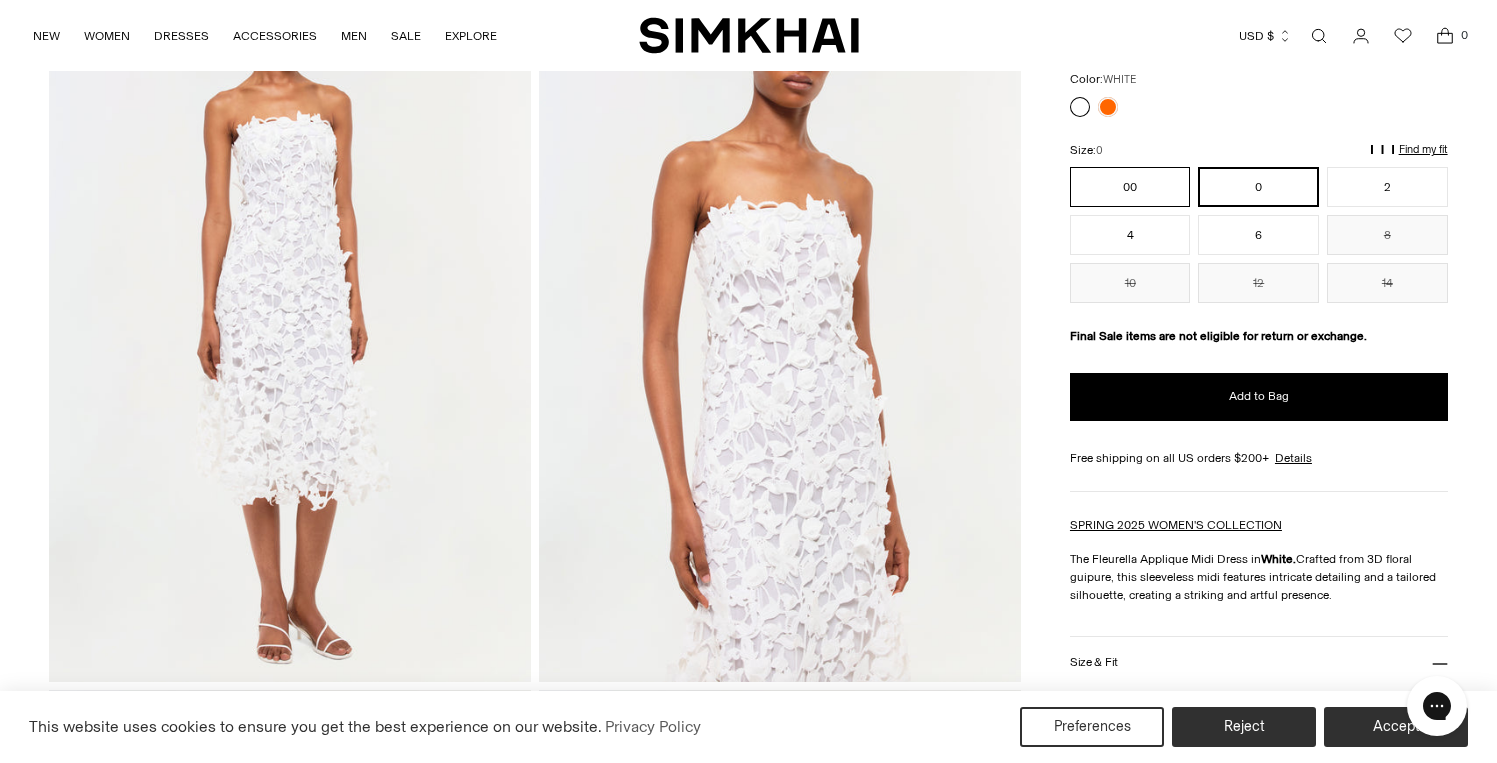 click on "00" at bounding box center [1130, 187] 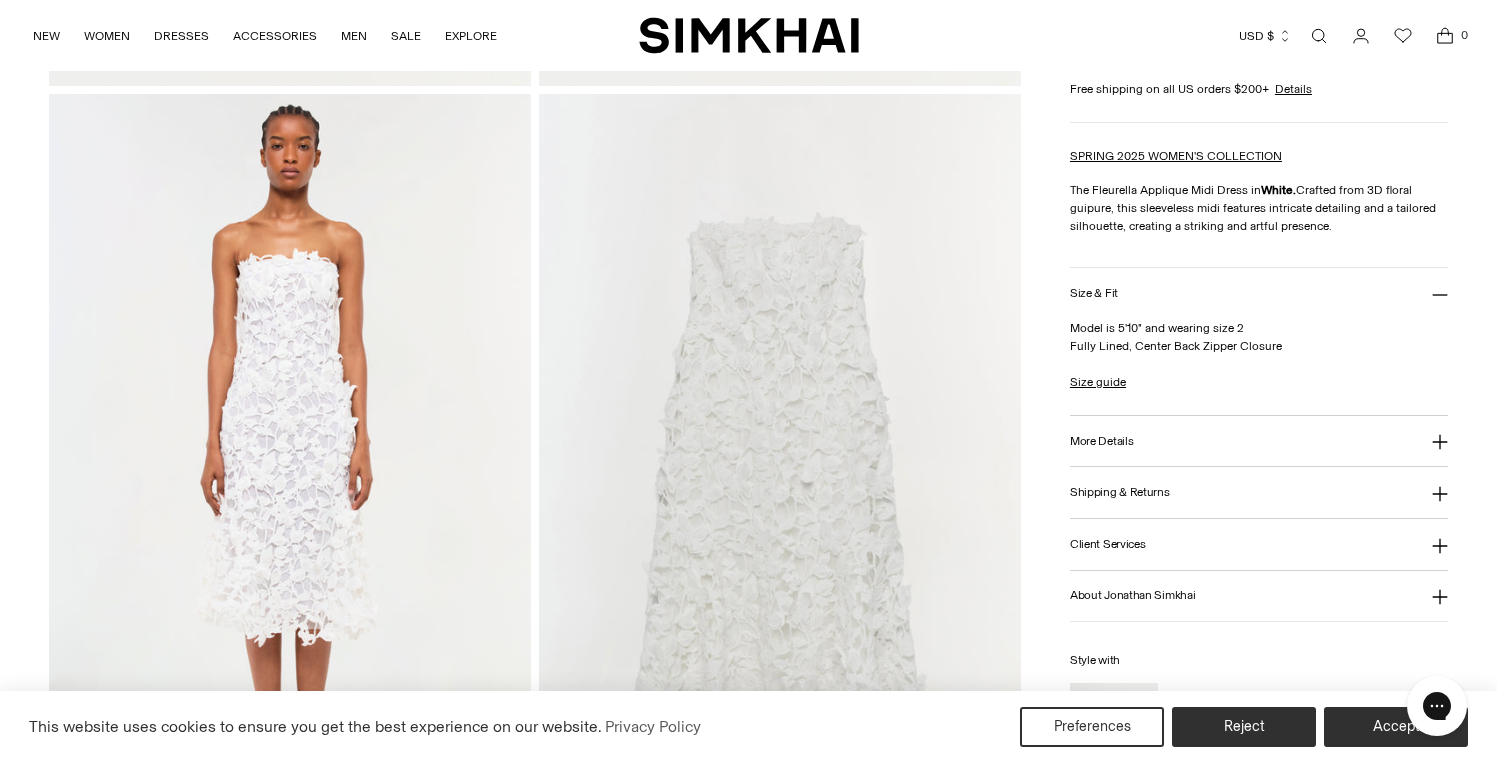 scroll, scrollTop: 1488, scrollLeft: 0, axis: vertical 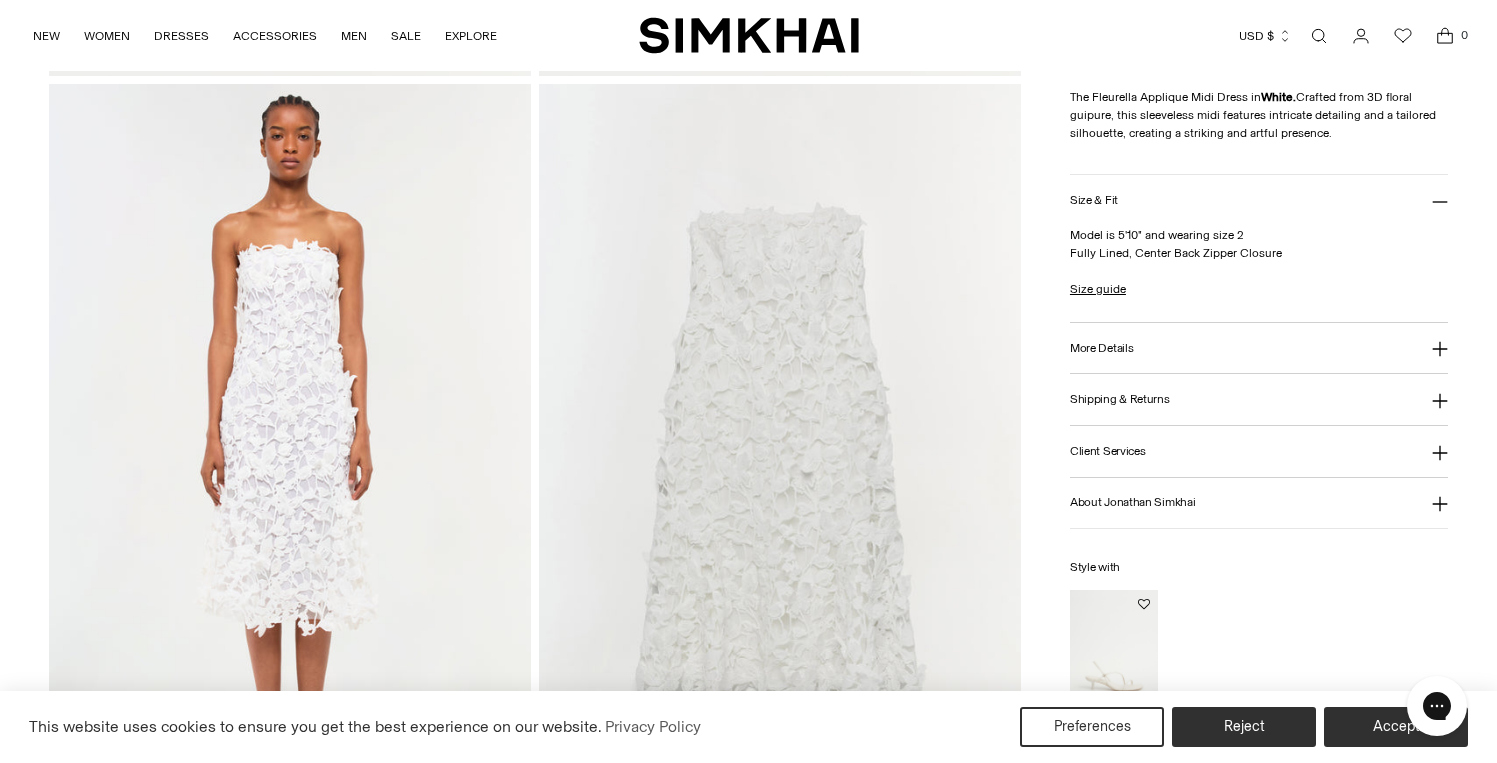 click at bounding box center [290, 445] 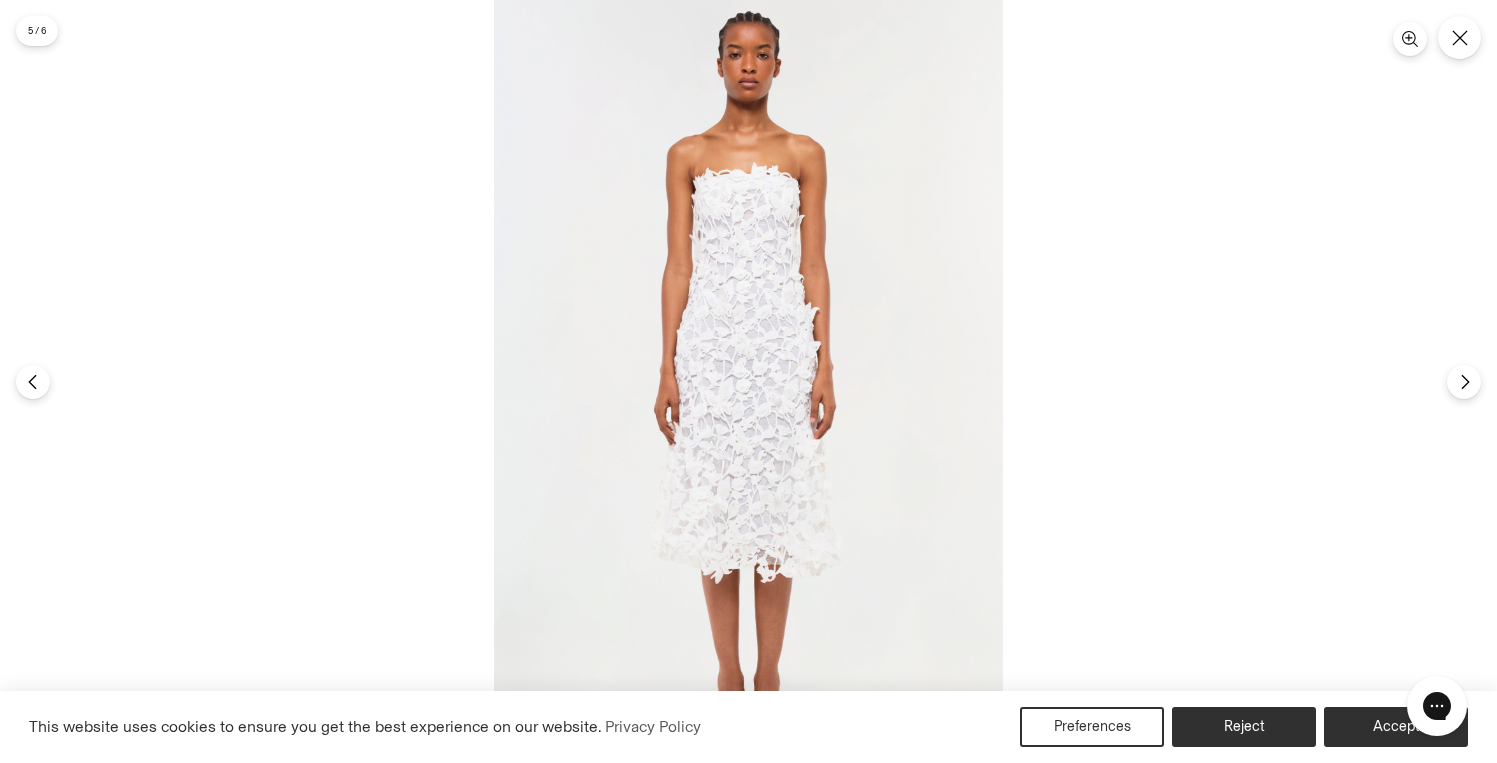 click at bounding box center (748, 381) 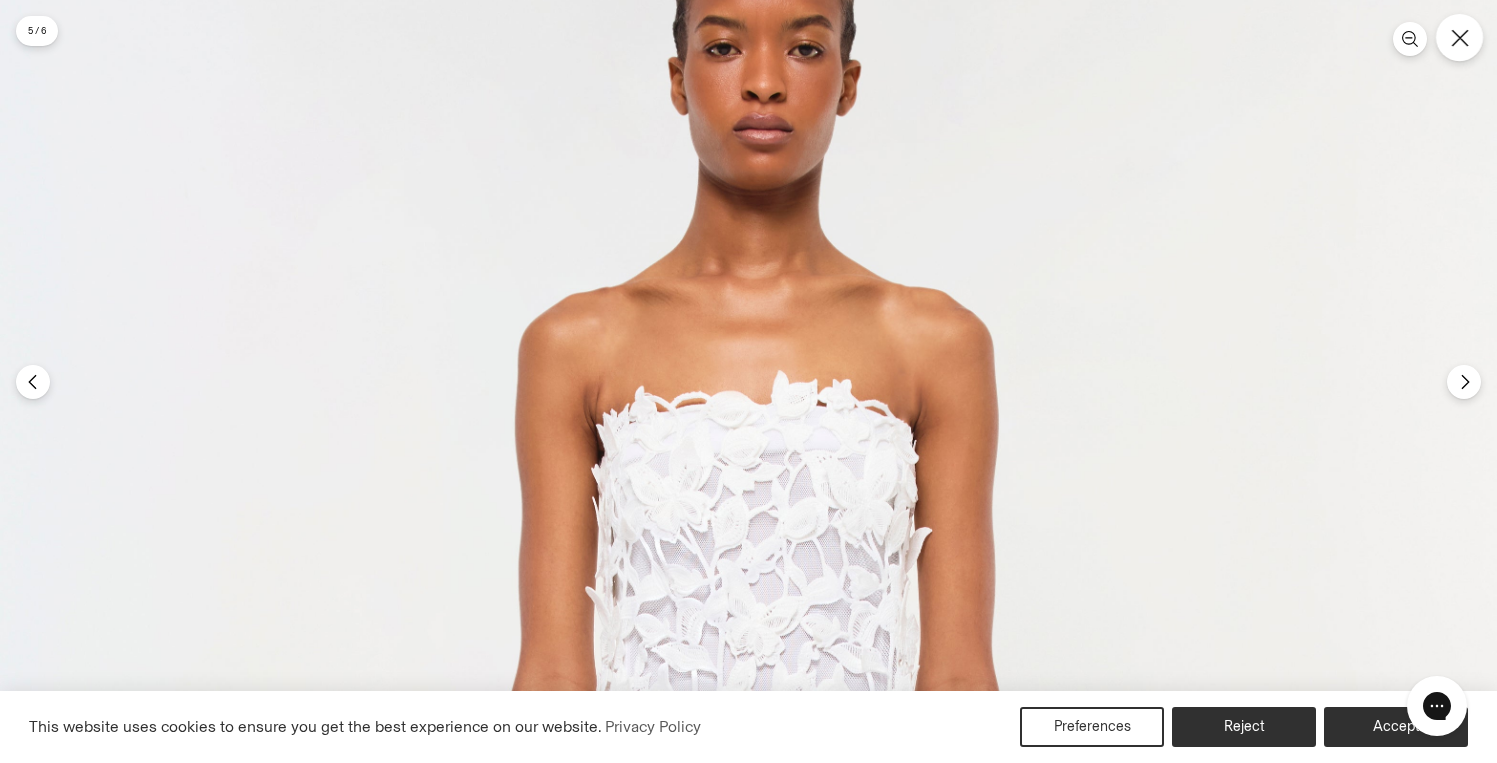 click 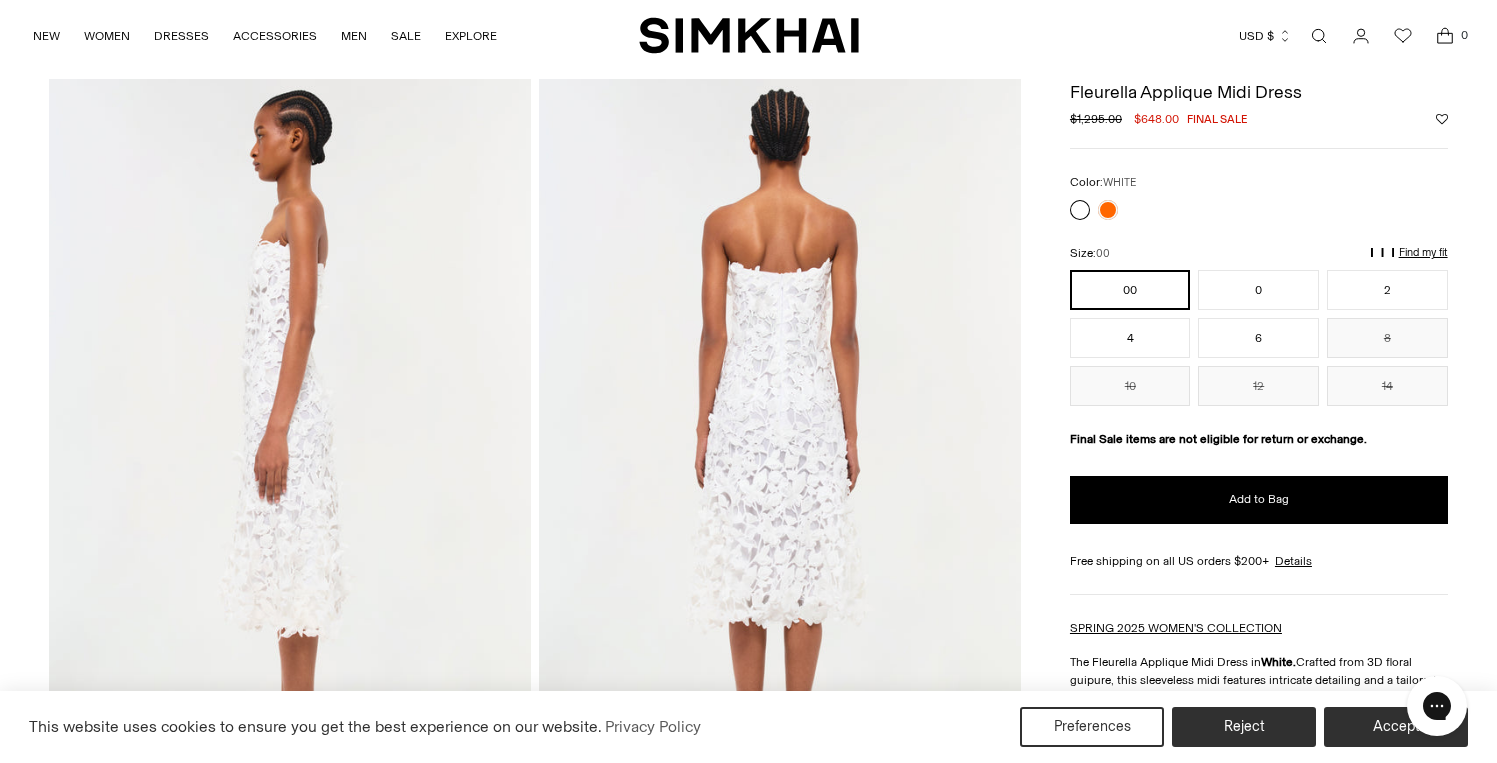 scroll, scrollTop: 755, scrollLeft: 0, axis: vertical 